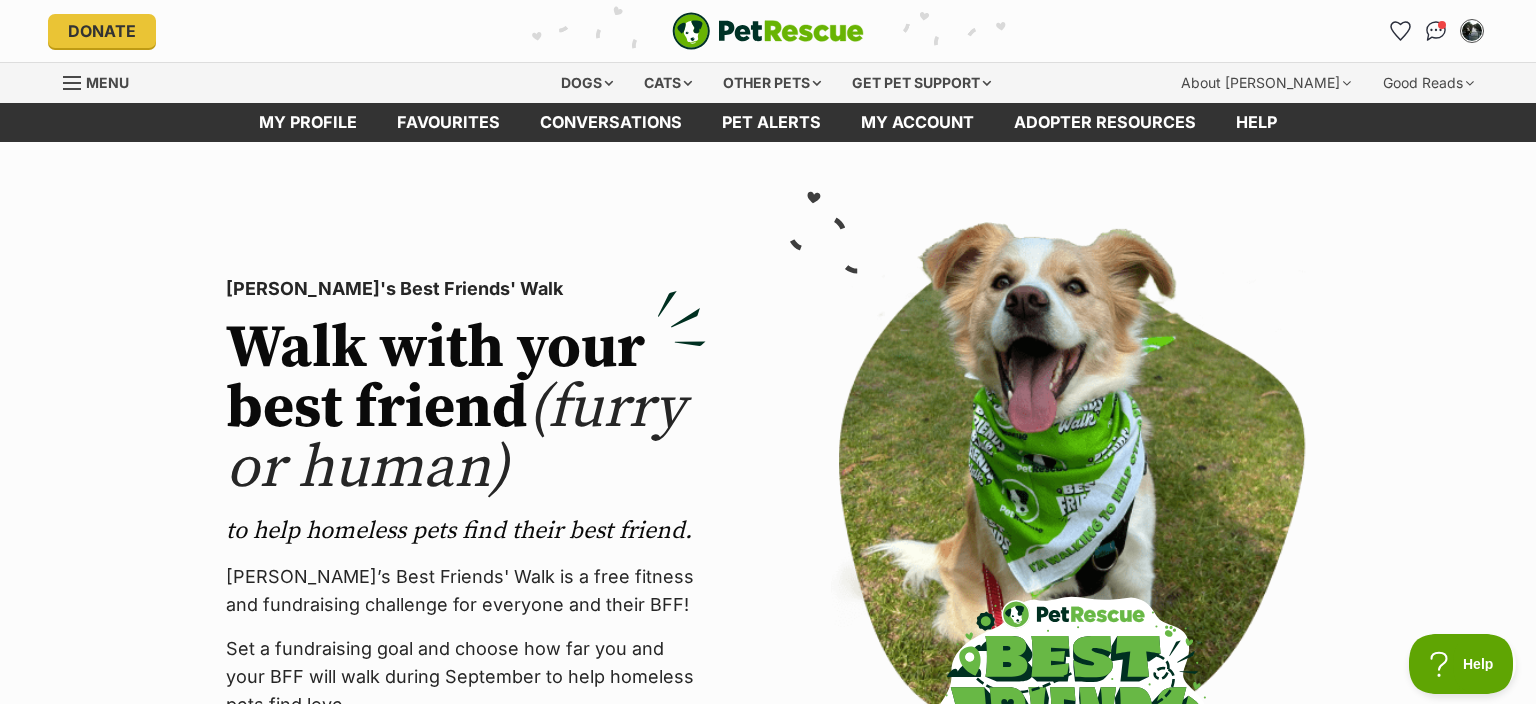 scroll, scrollTop: 0, scrollLeft: 0, axis: both 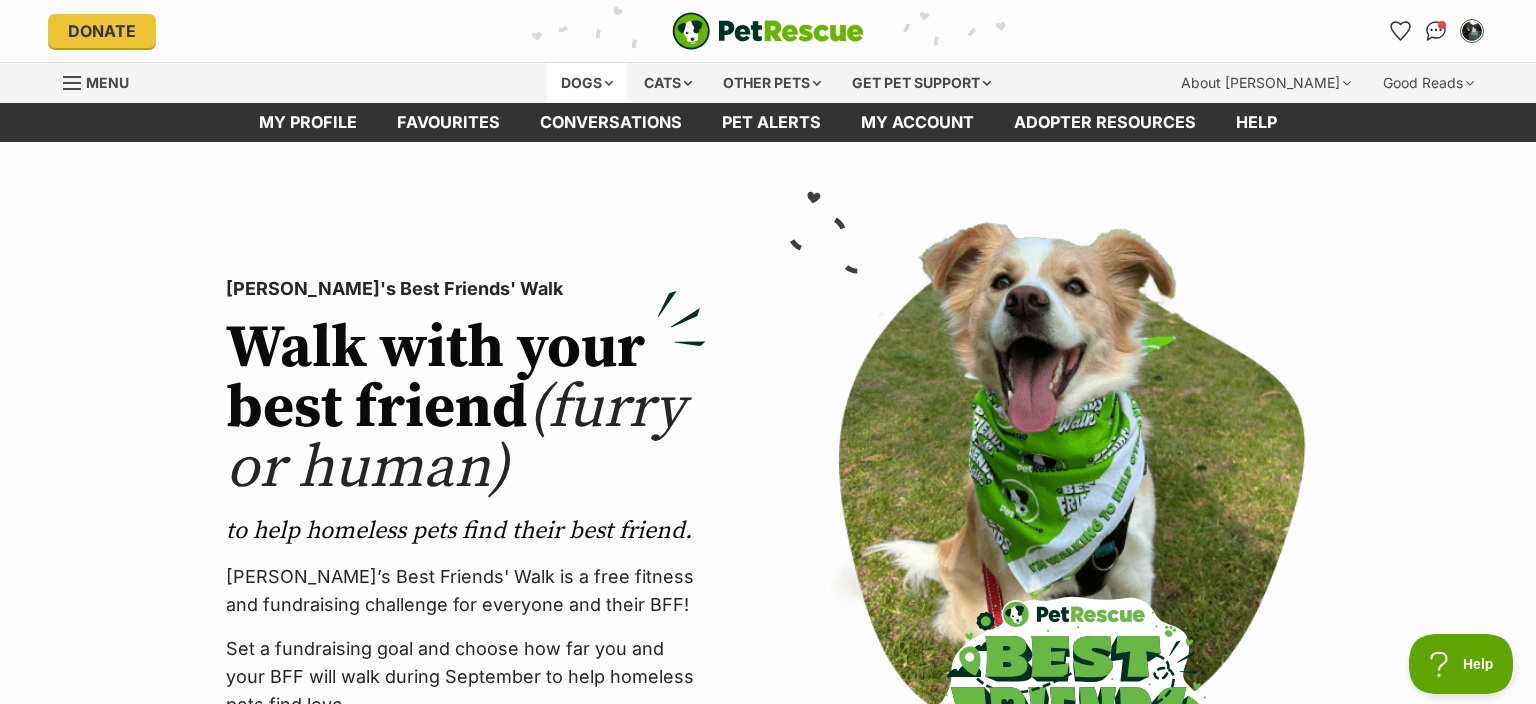 click on "Dogs" at bounding box center (587, 83) 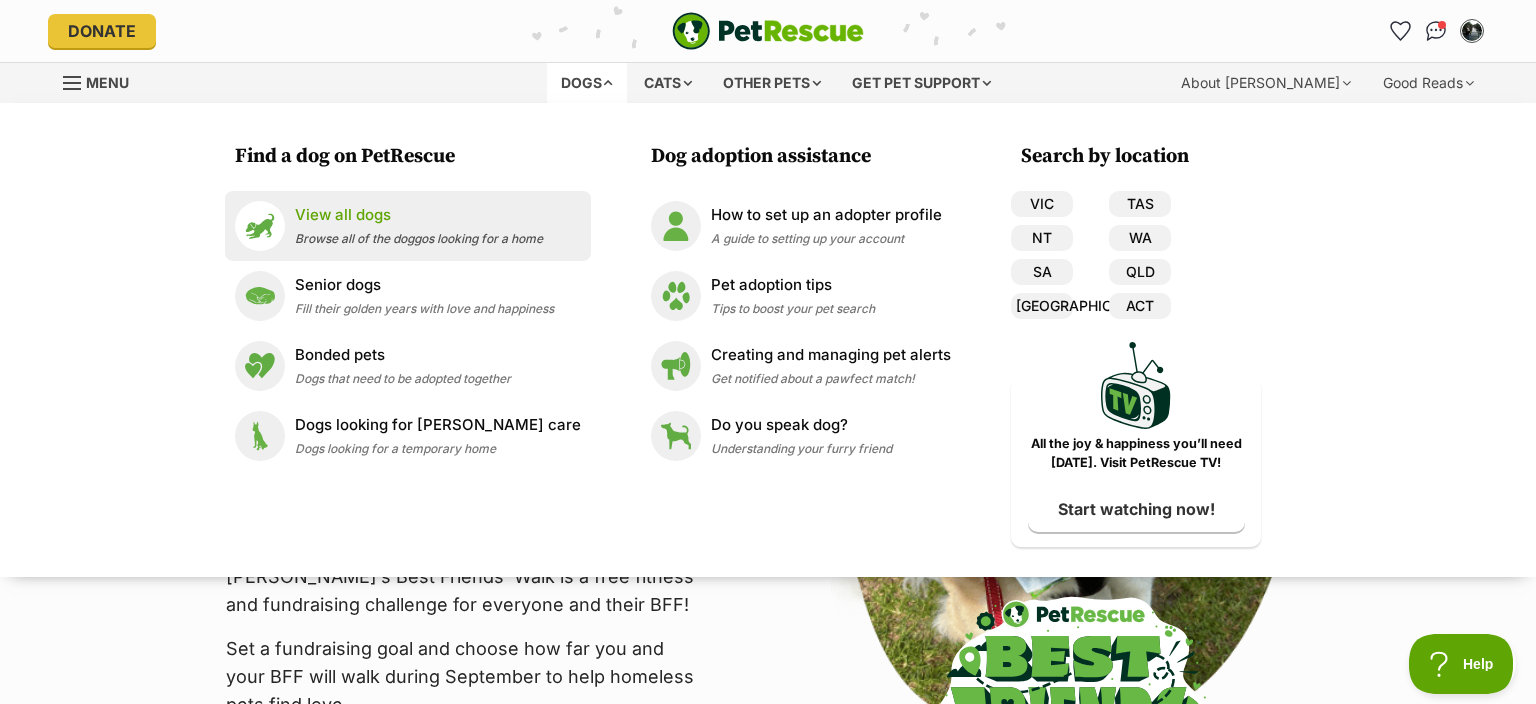 click on "View all dogs" at bounding box center (419, 215) 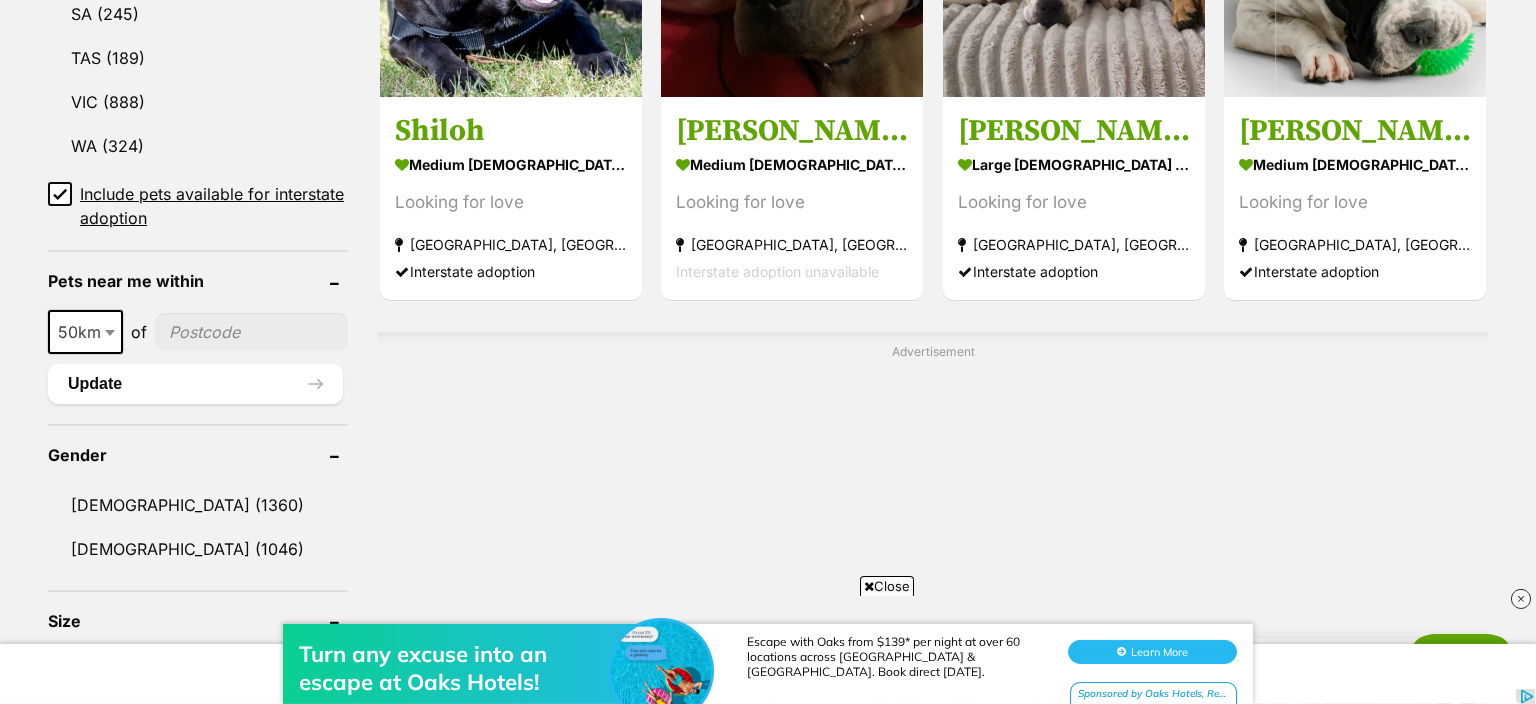 scroll, scrollTop: 1478, scrollLeft: 0, axis: vertical 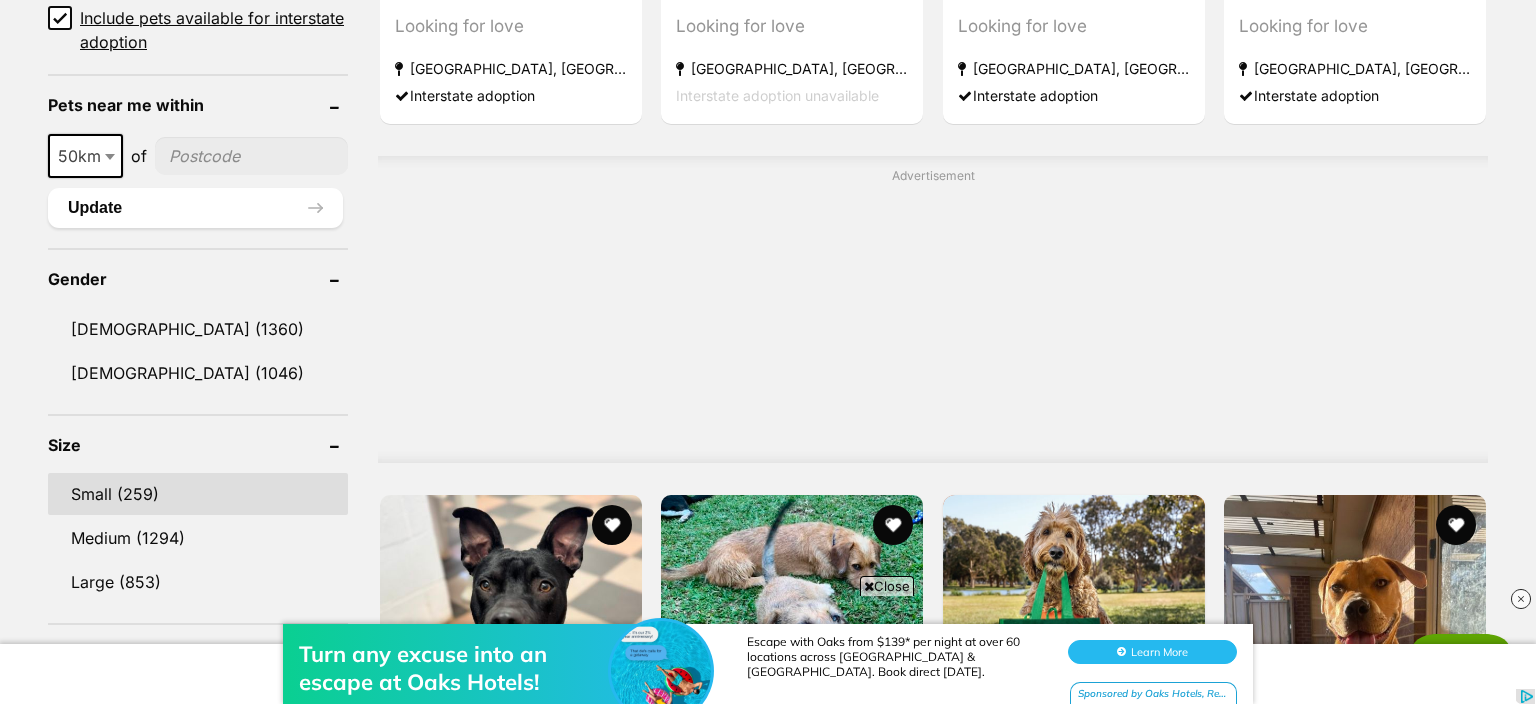 click on "Small (259)" at bounding box center (198, 494) 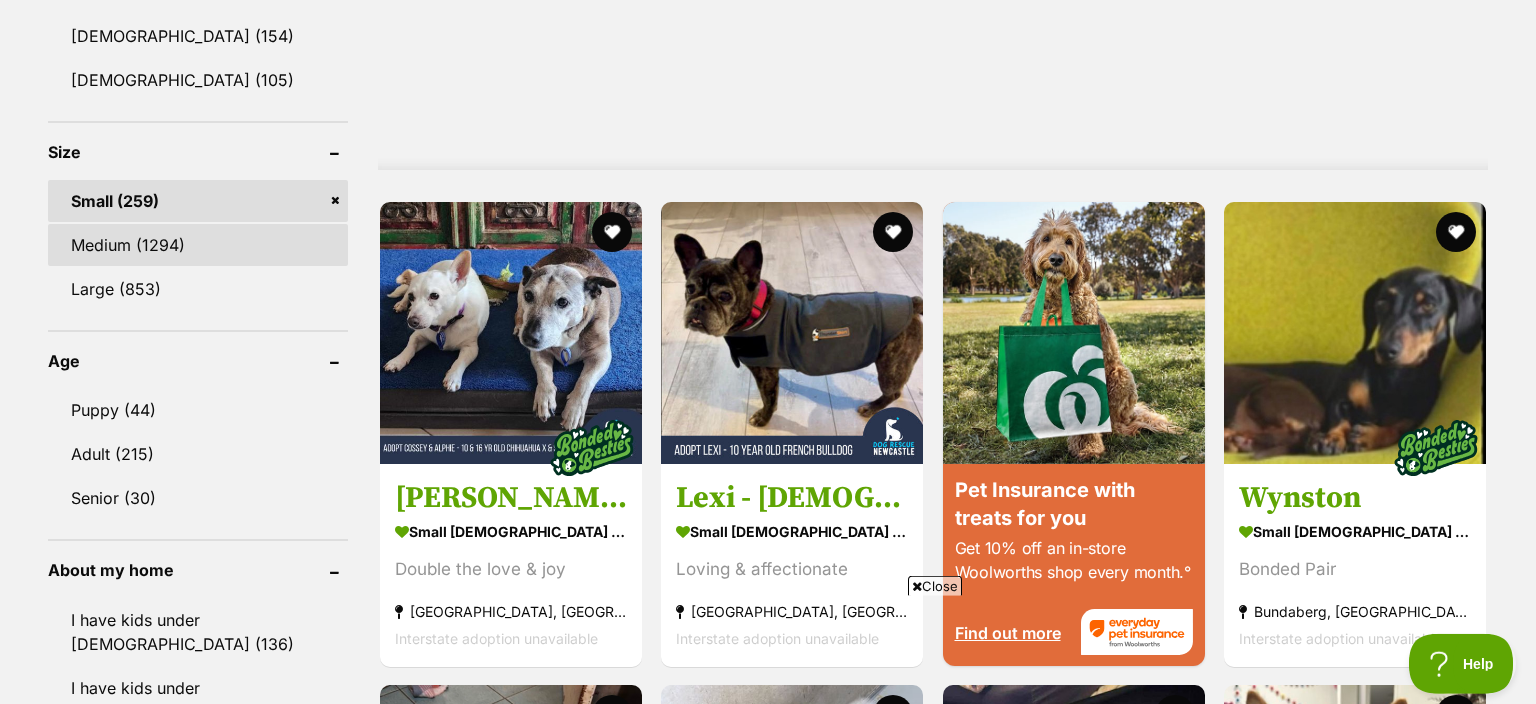 scroll, scrollTop: 1795, scrollLeft: 0, axis: vertical 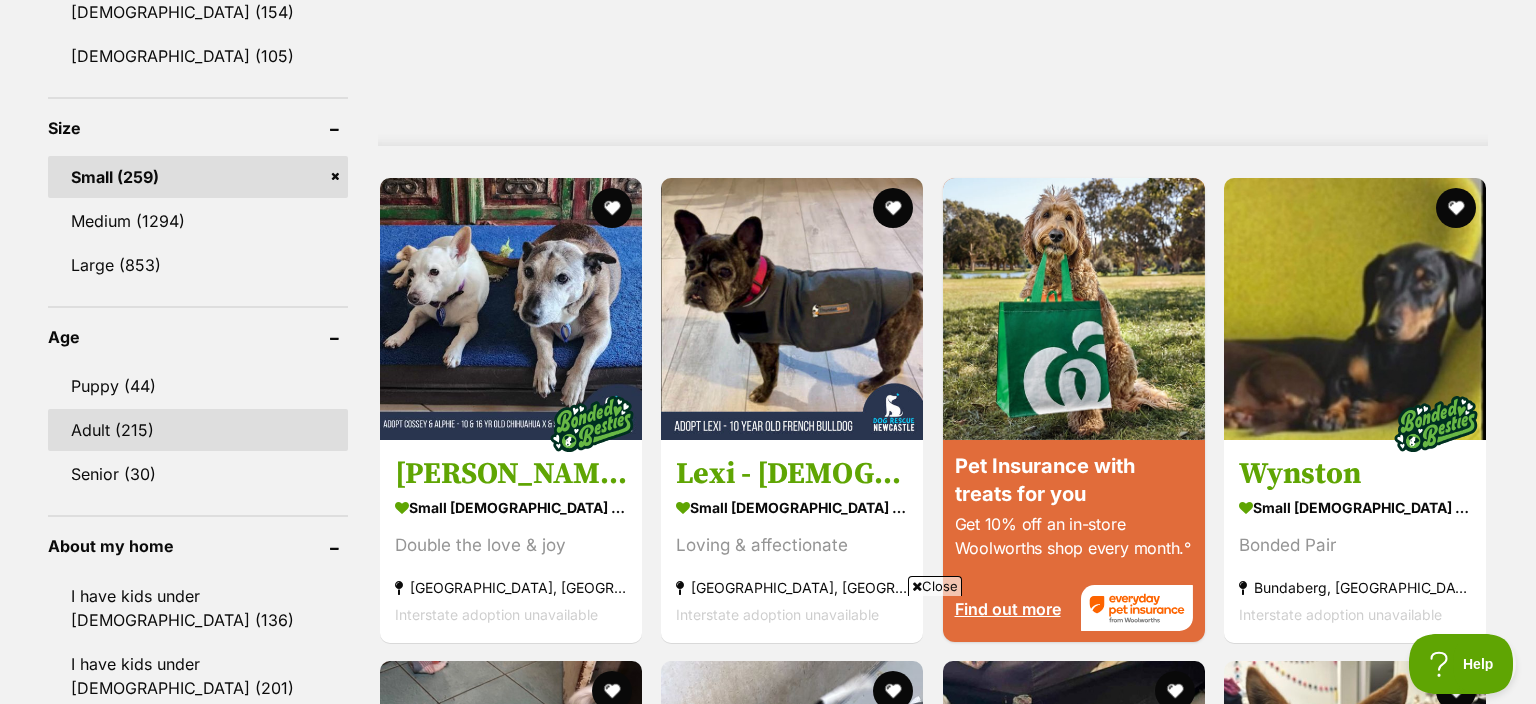 click on "Adult (215)" at bounding box center [198, 430] 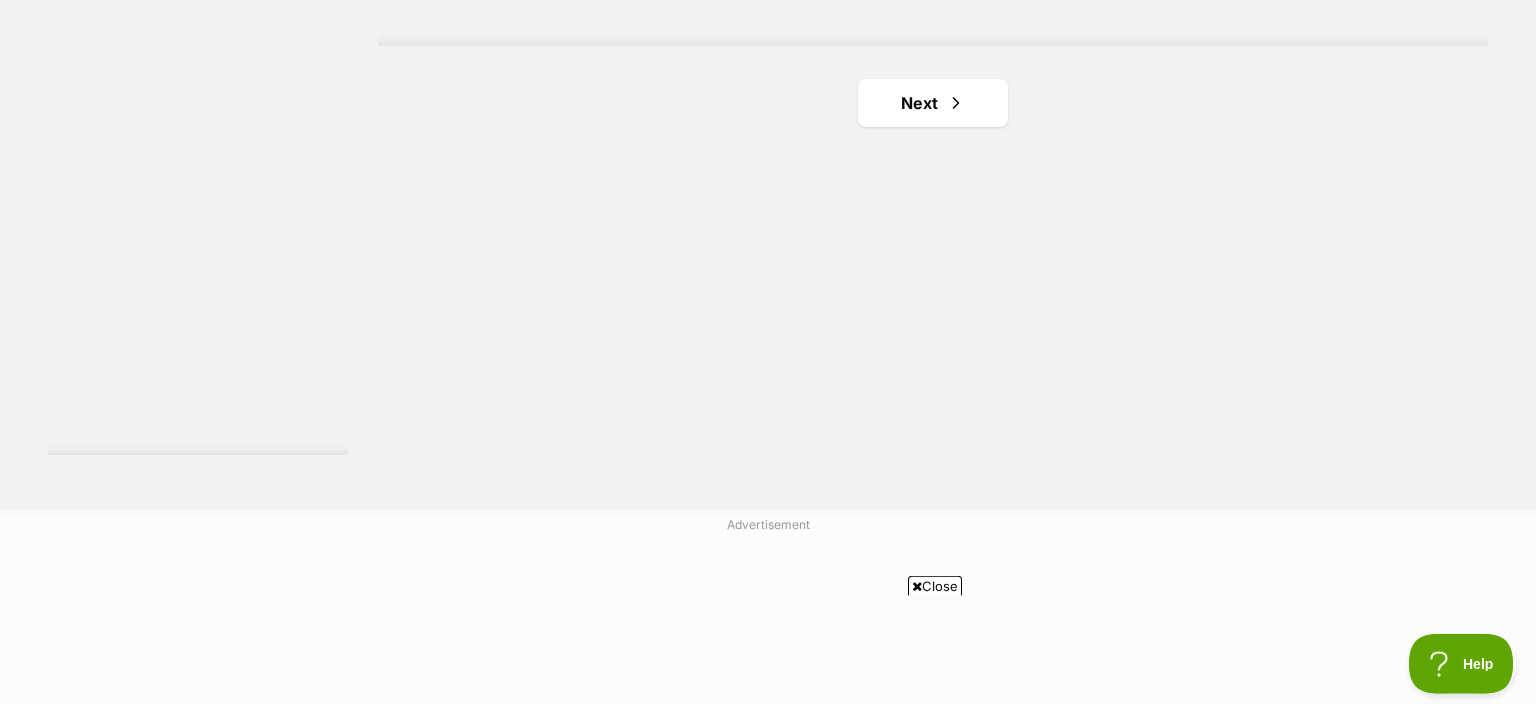 scroll, scrollTop: 3907, scrollLeft: 0, axis: vertical 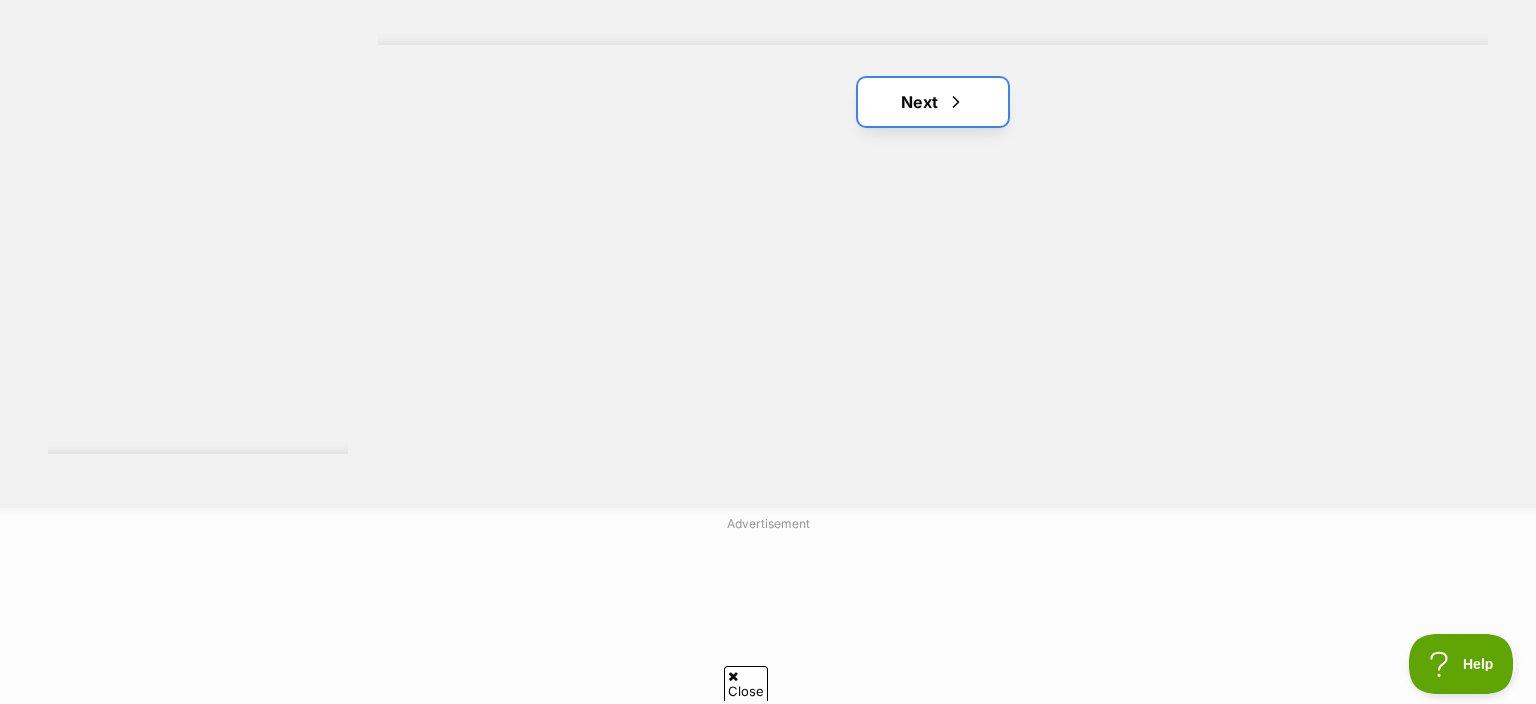 click on "Next" at bounding box center [933, 102] 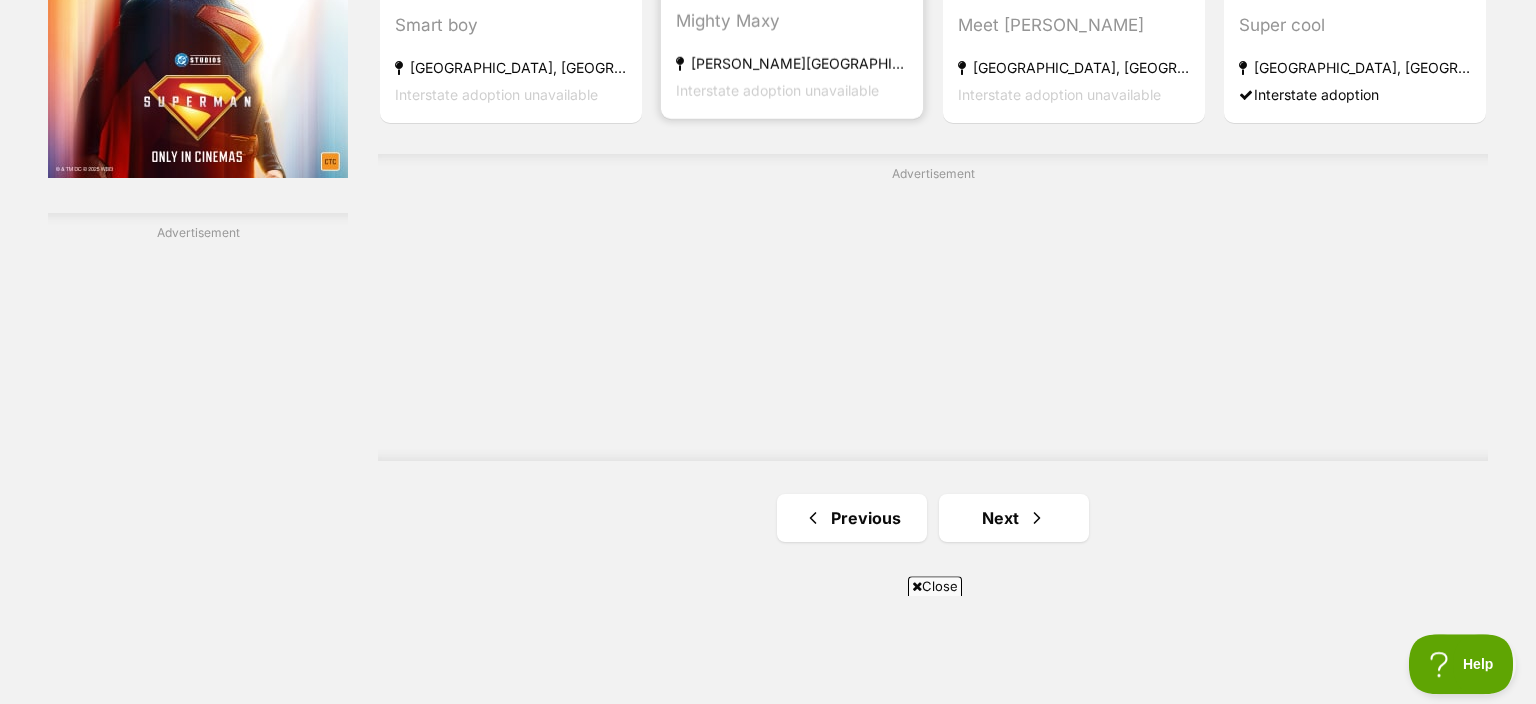 scroll, scrollTop: 3696, scrollLeft: 0, axis: vertical 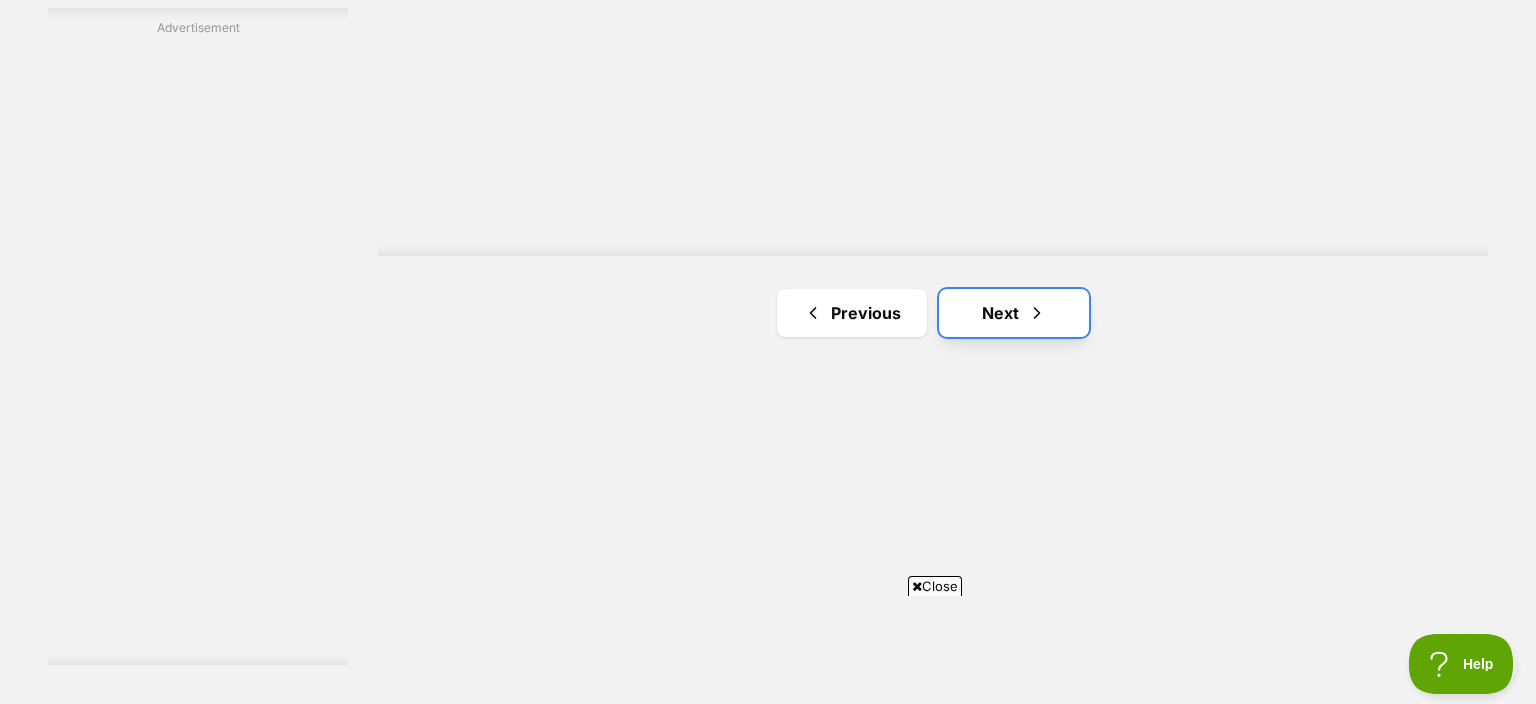 click on "Next" at bounding box center (1014, 313) 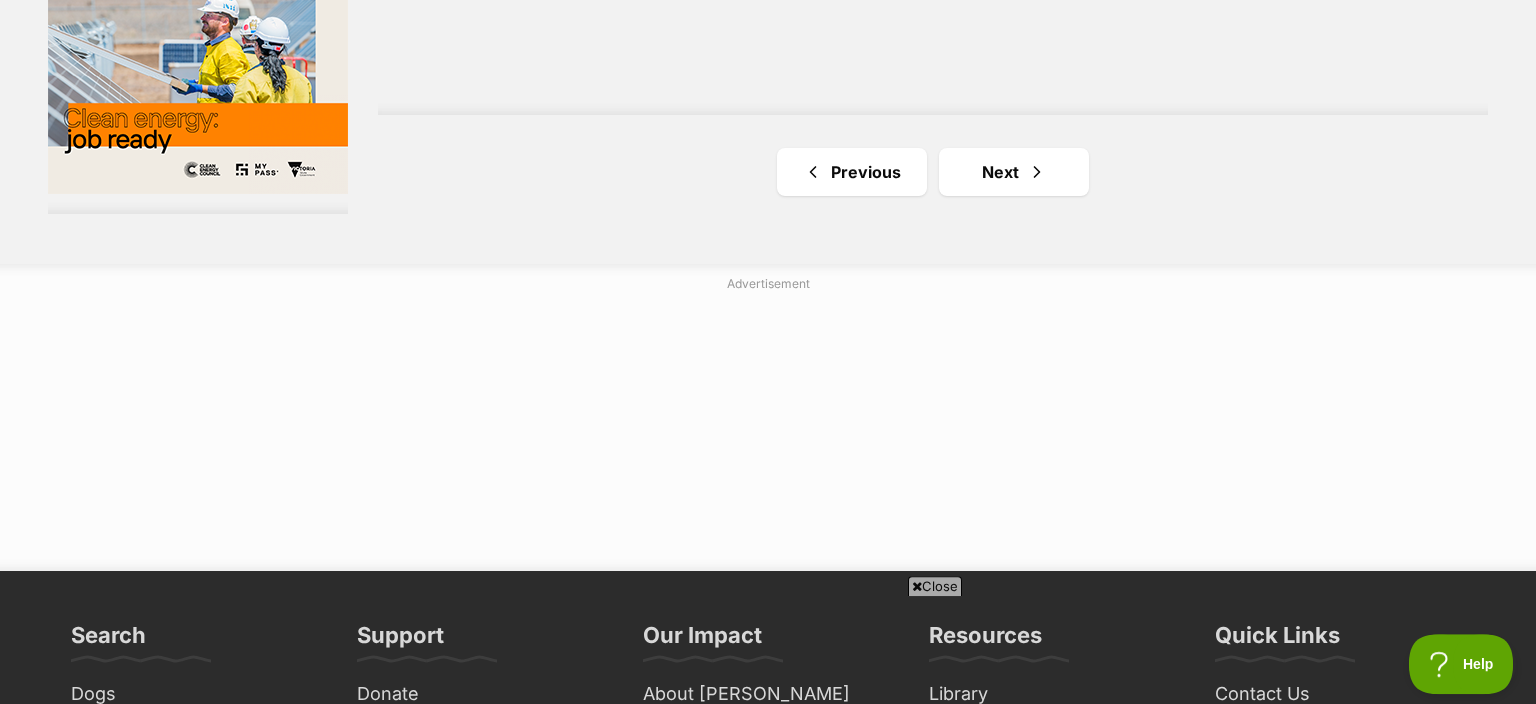 scroll, scrollTop: 3907, scrollLeft: 0, axis: vertical 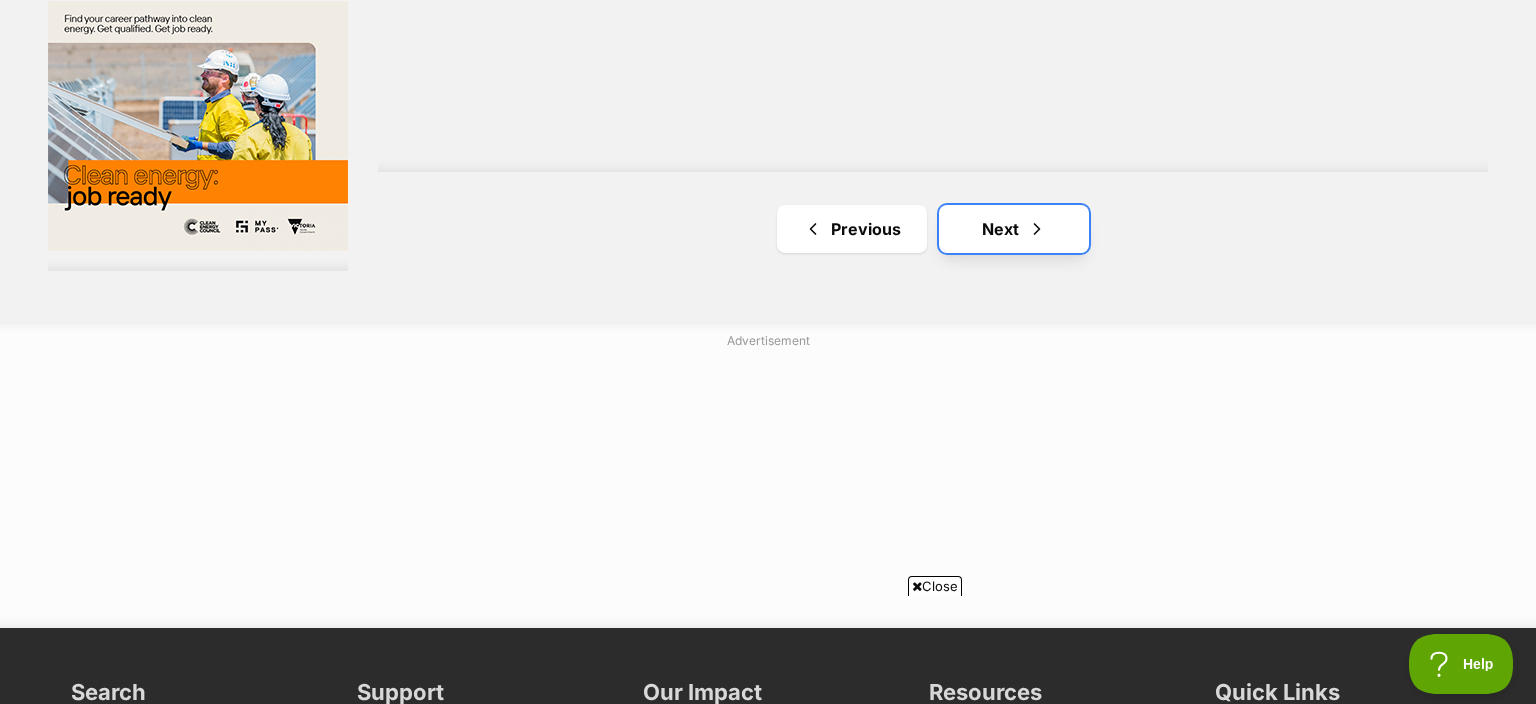 click on "Next" at bounding box center (1014, 229) 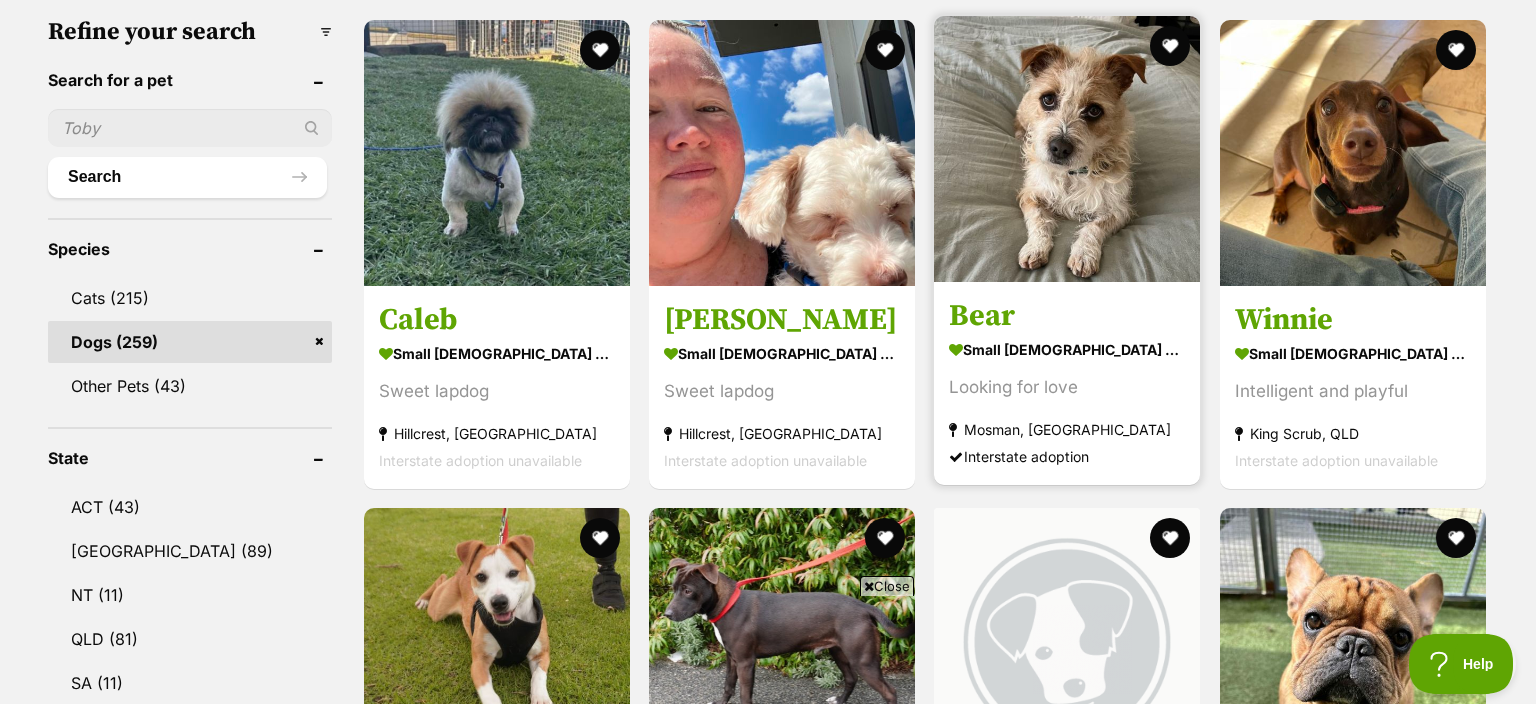 scroll, scrollTop: 0, scrollLeft: 0, axis: both 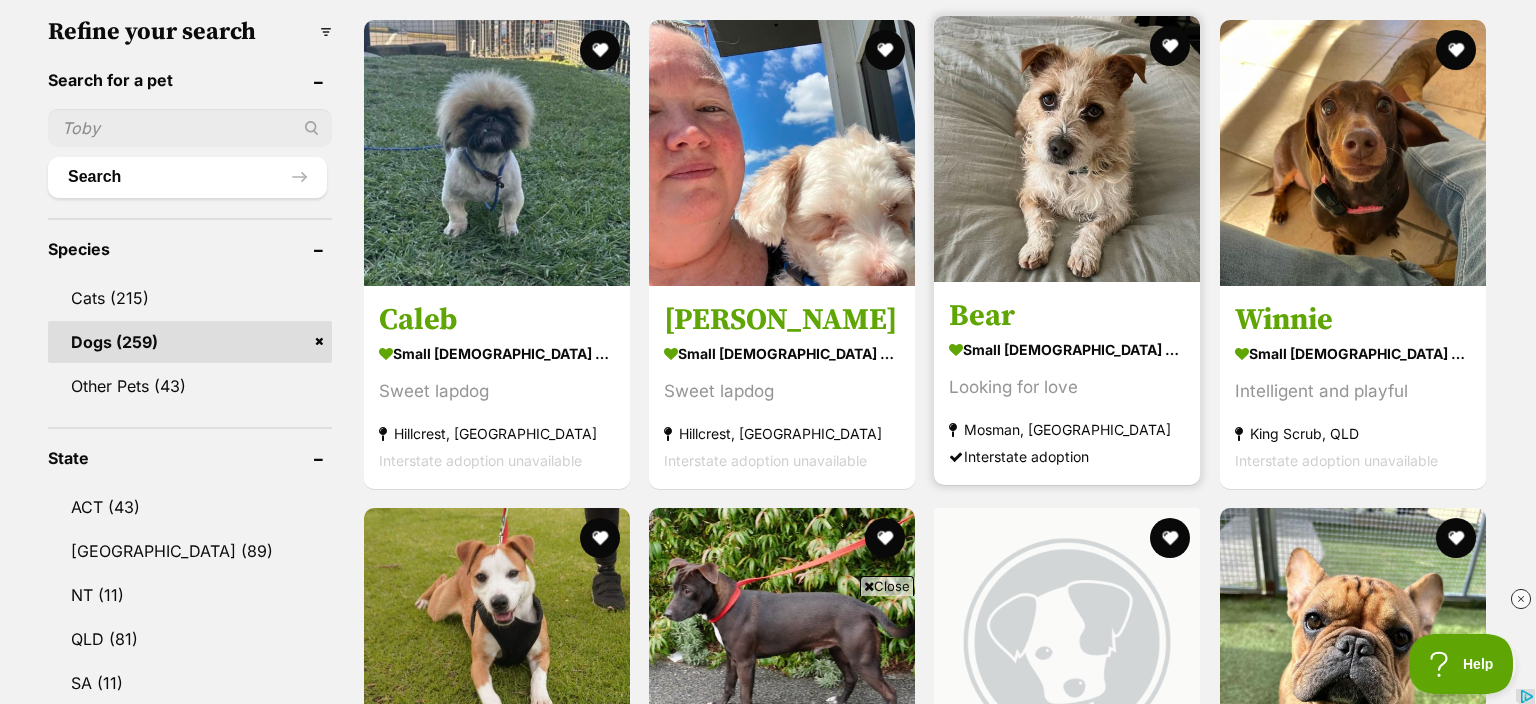 click on "small [DEMOGRAPHIC_DATA] Dog" at bounding box center (1067, 349) 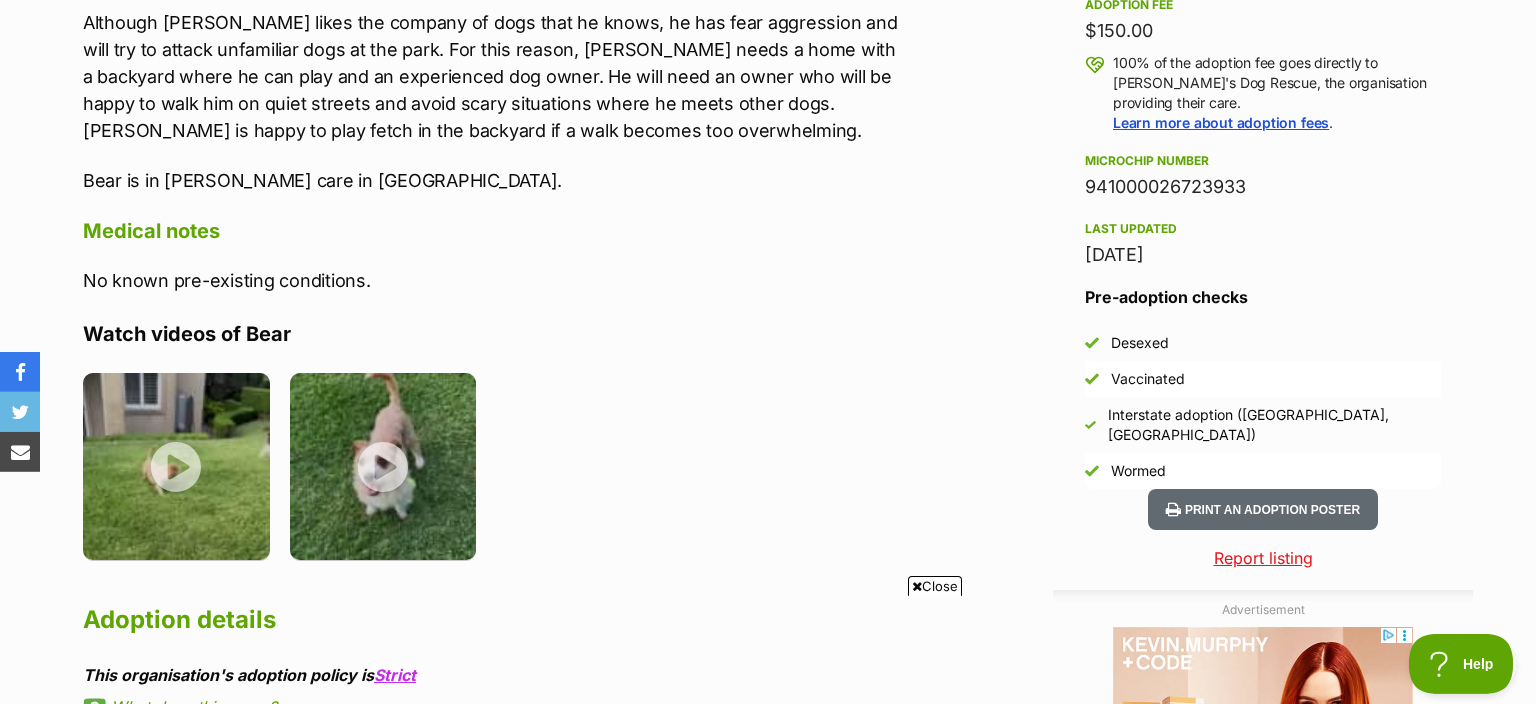 scroll, scrollTop: 1478, scrollLeft: 0, axis: vertical 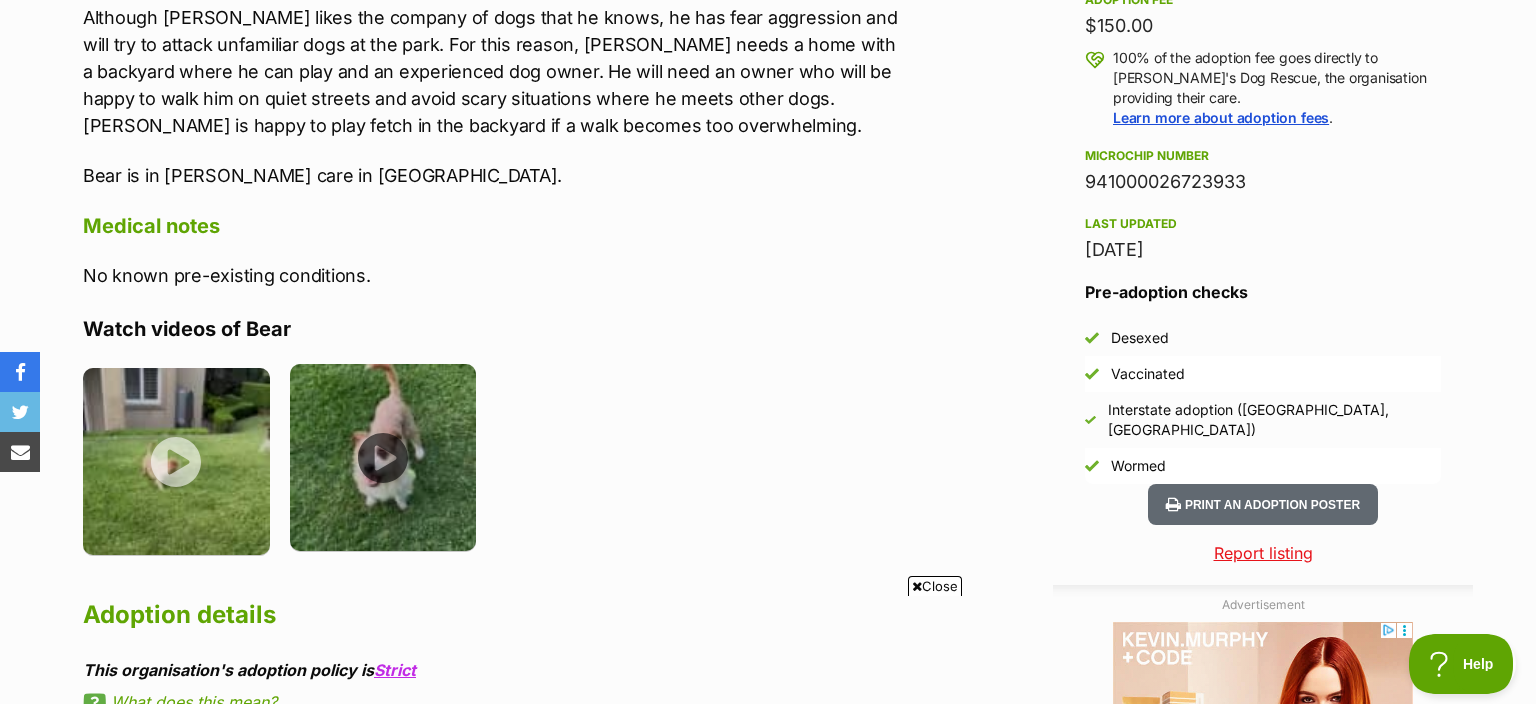 click at bounding box center (383, 457) 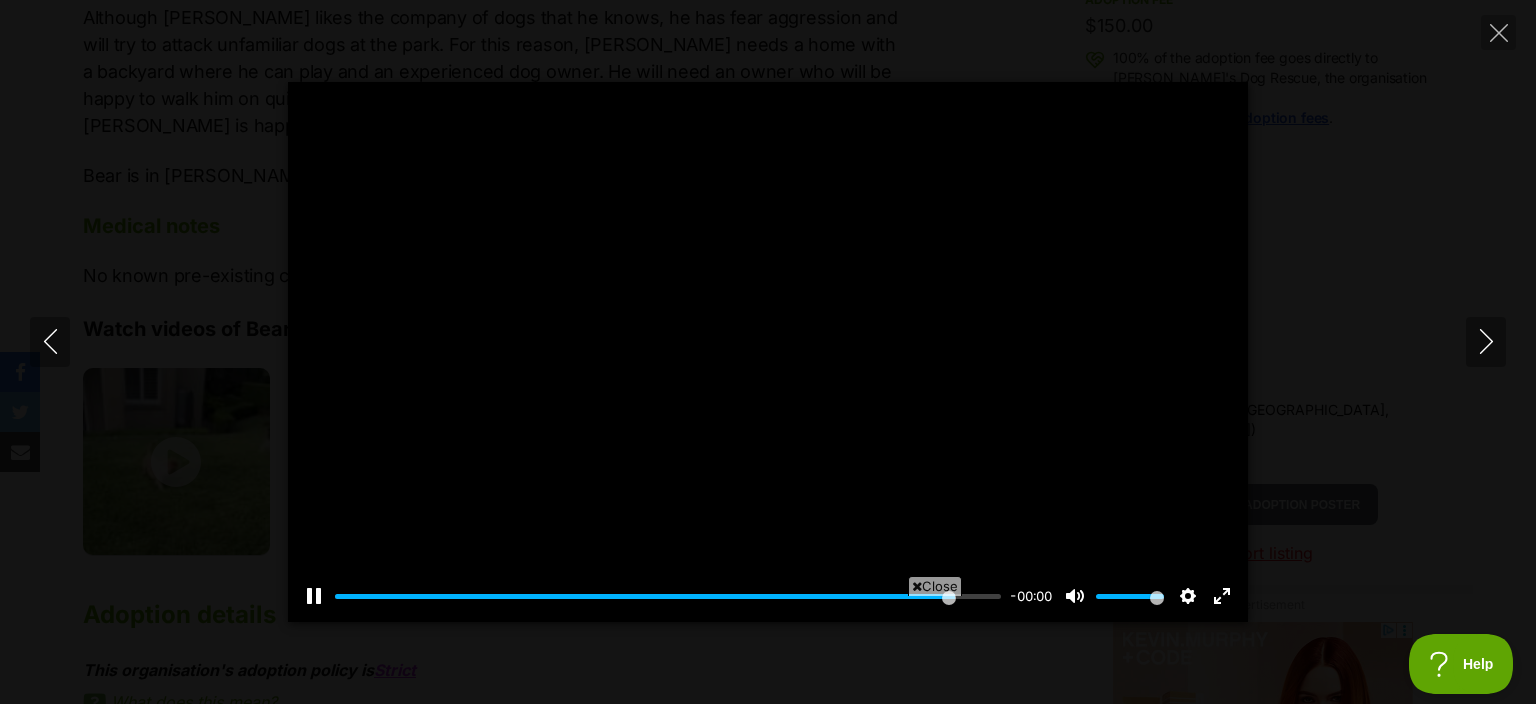 type on "100.00" 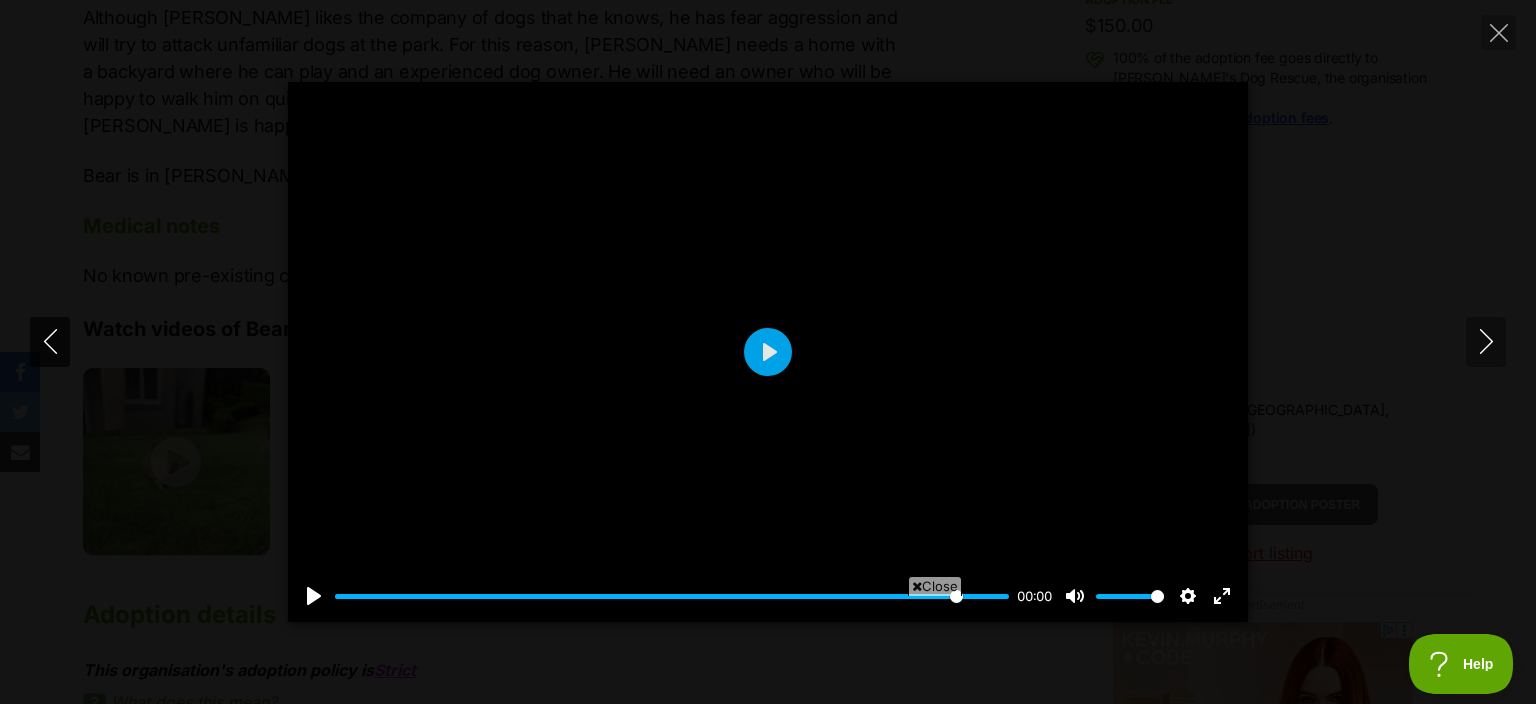 click 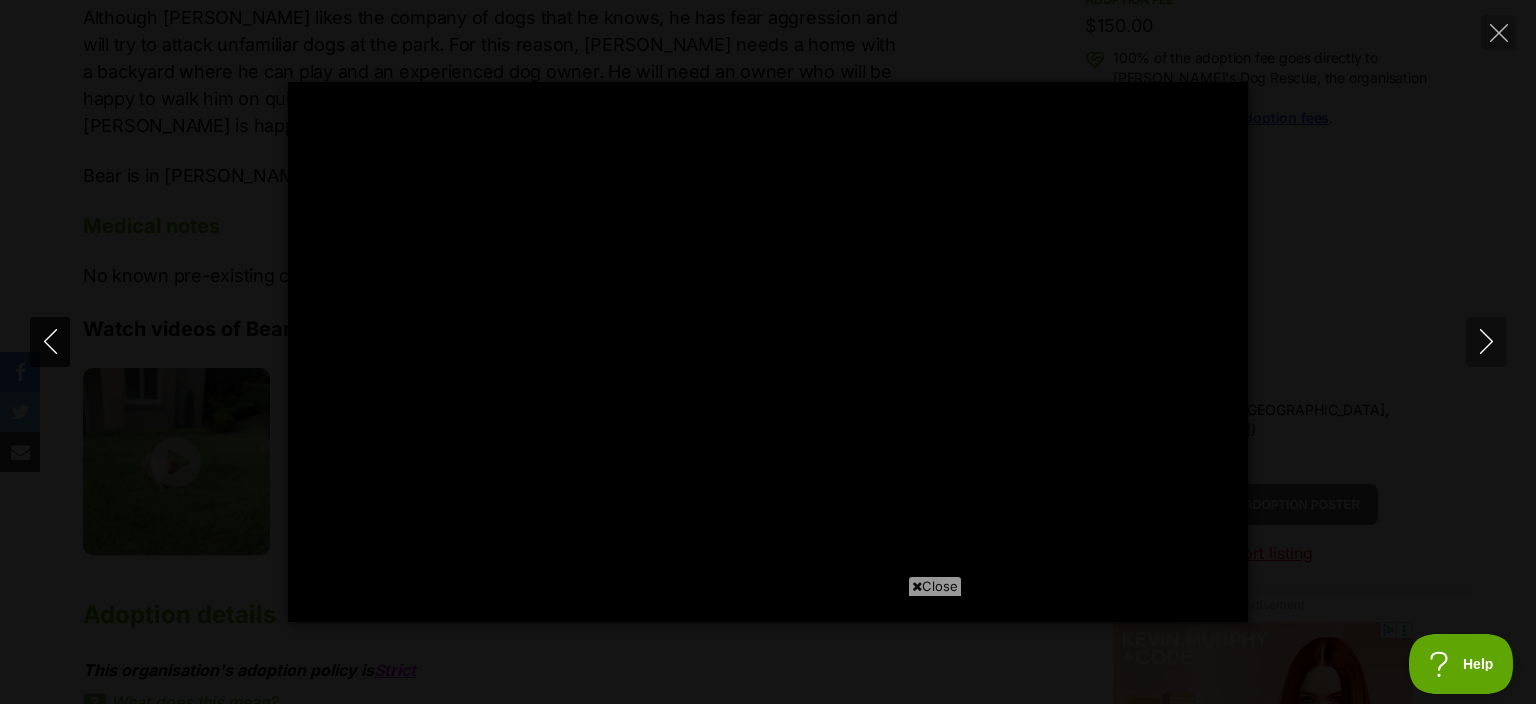 click 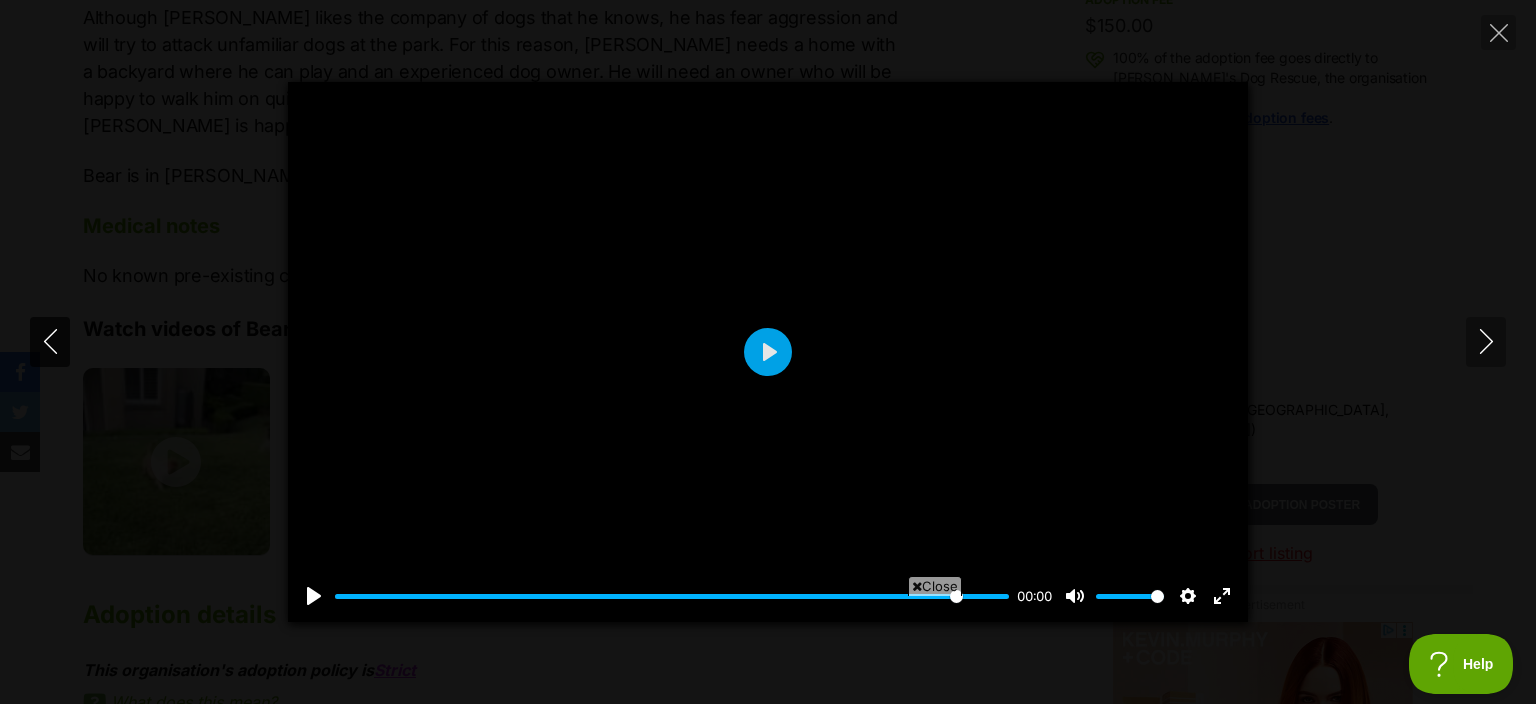type on "77.15" 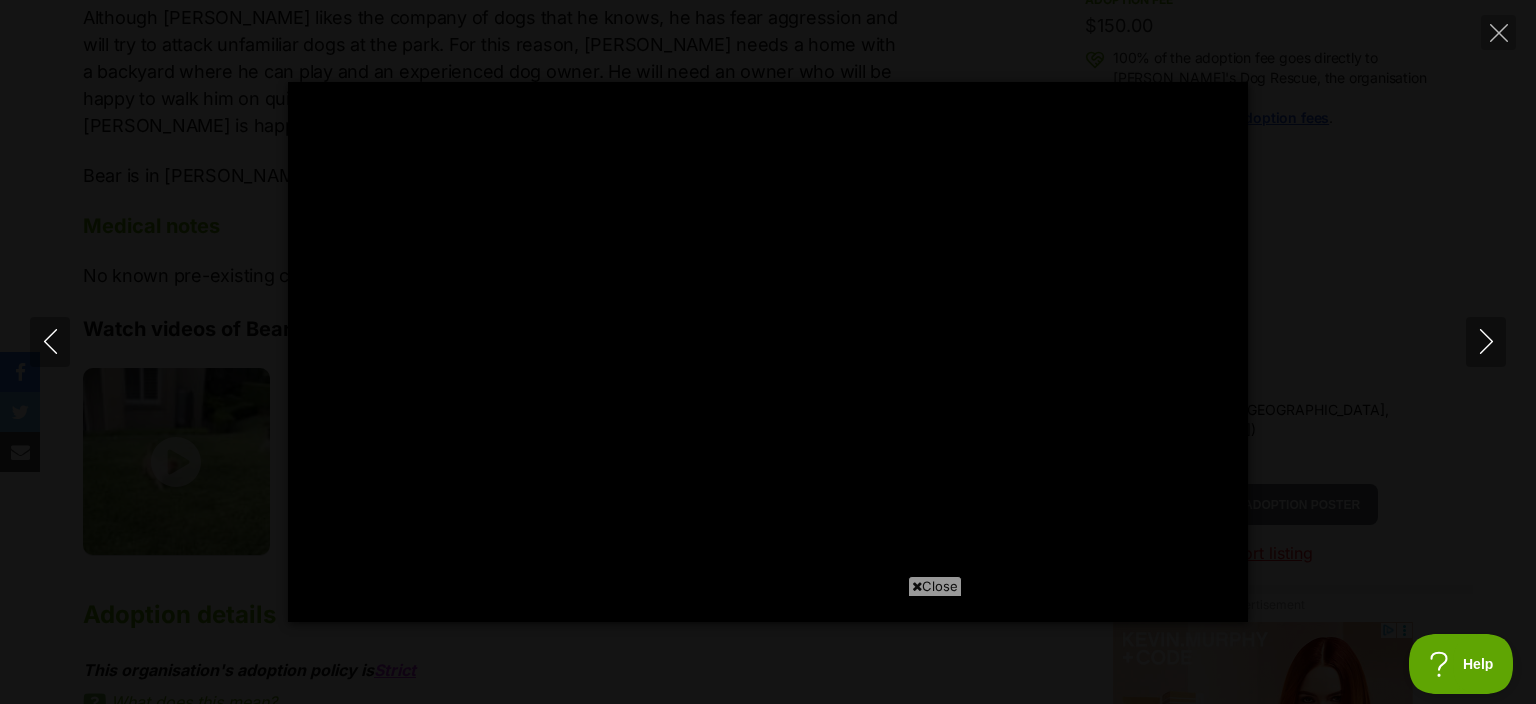 type on "46.29" 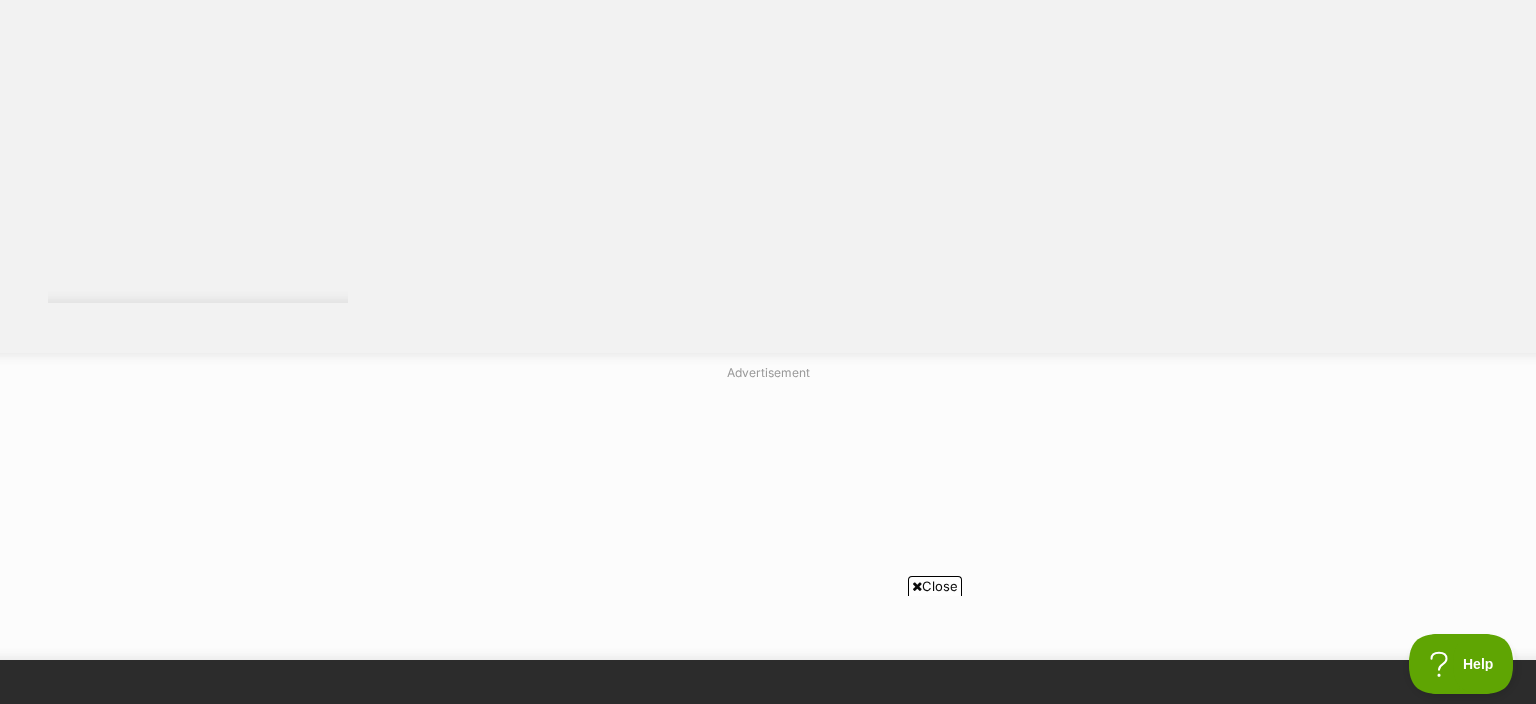 scroll, scrollTop: 4435, scrollLeft: 0, axis: vertical 